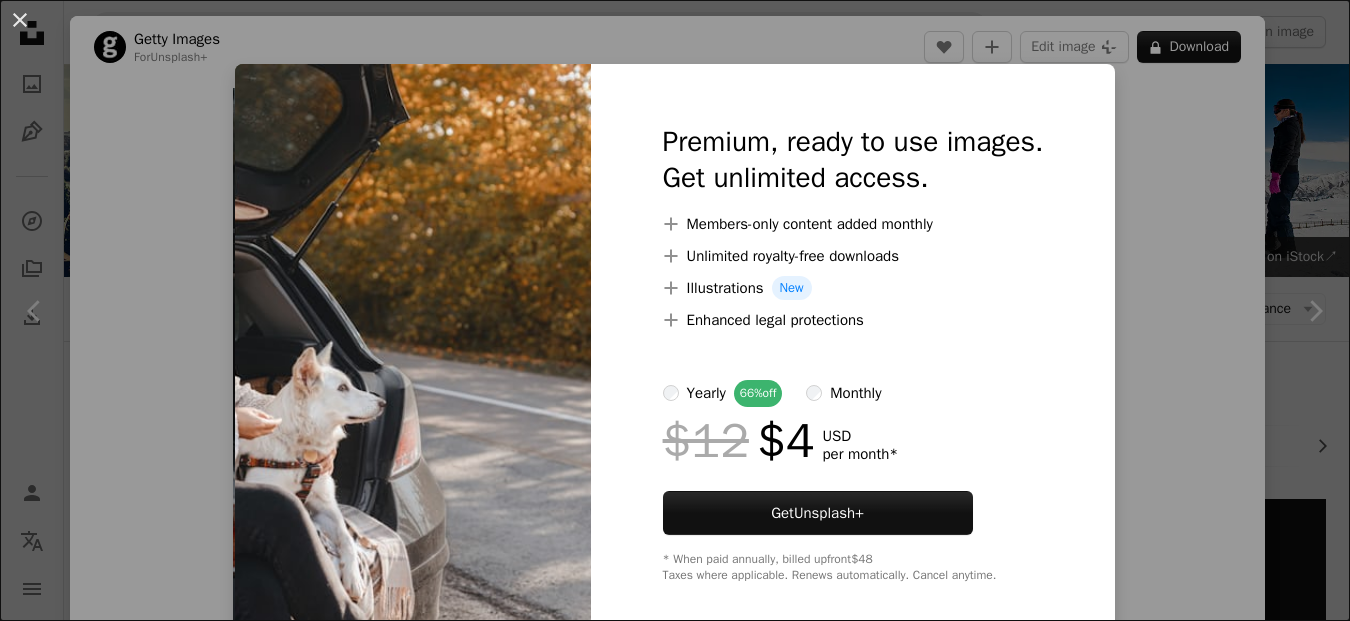 scroll, scrollTop: 1625, scrollLeft: 0, axis: vertical 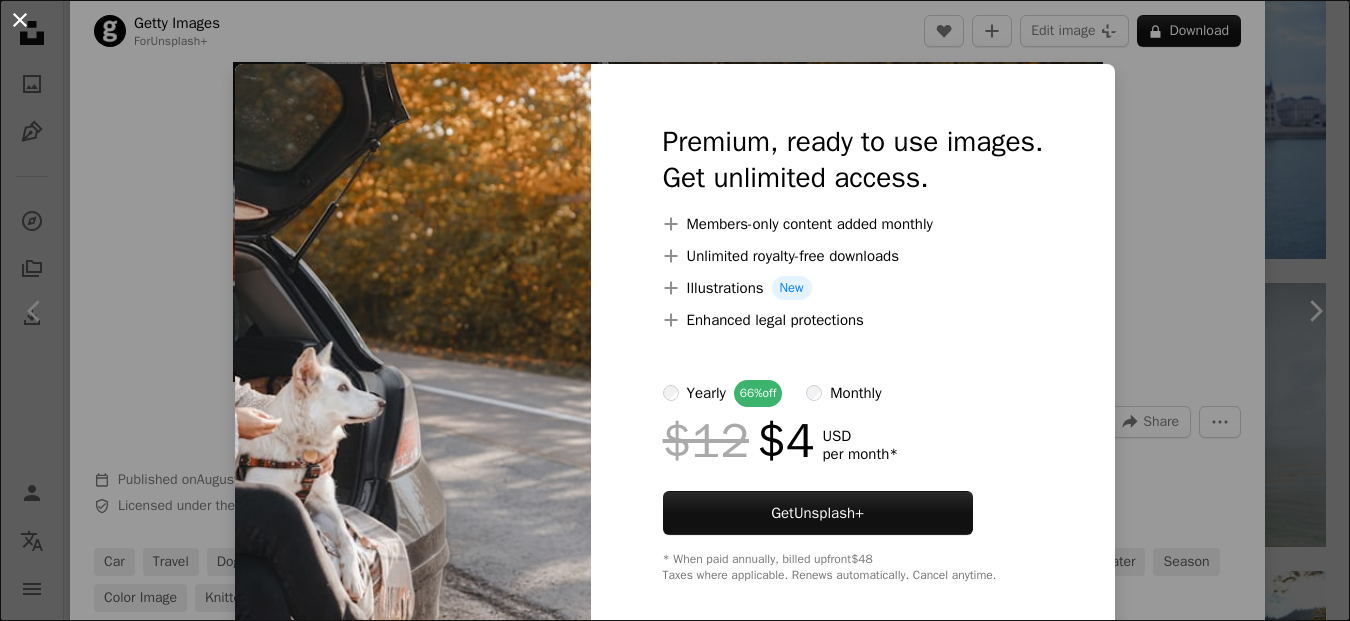 click on "An X shape" at bounding box center (20, 20) 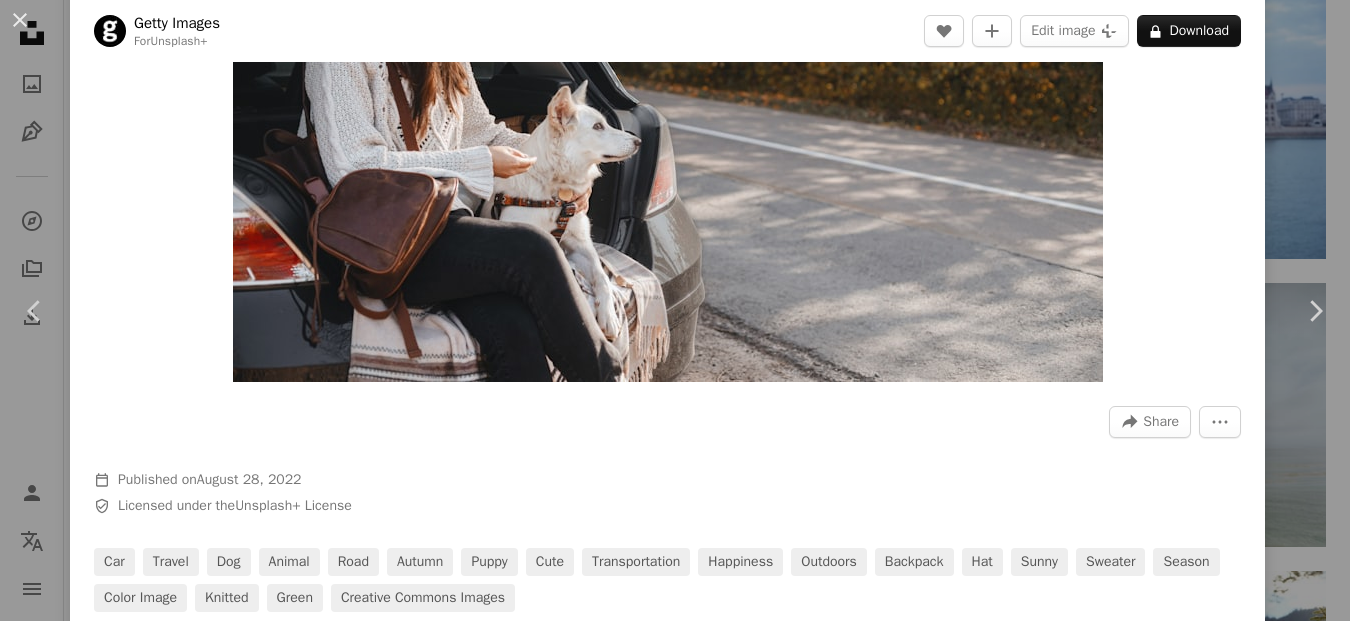 click on "An X shape" at bounding box center (20, 20) 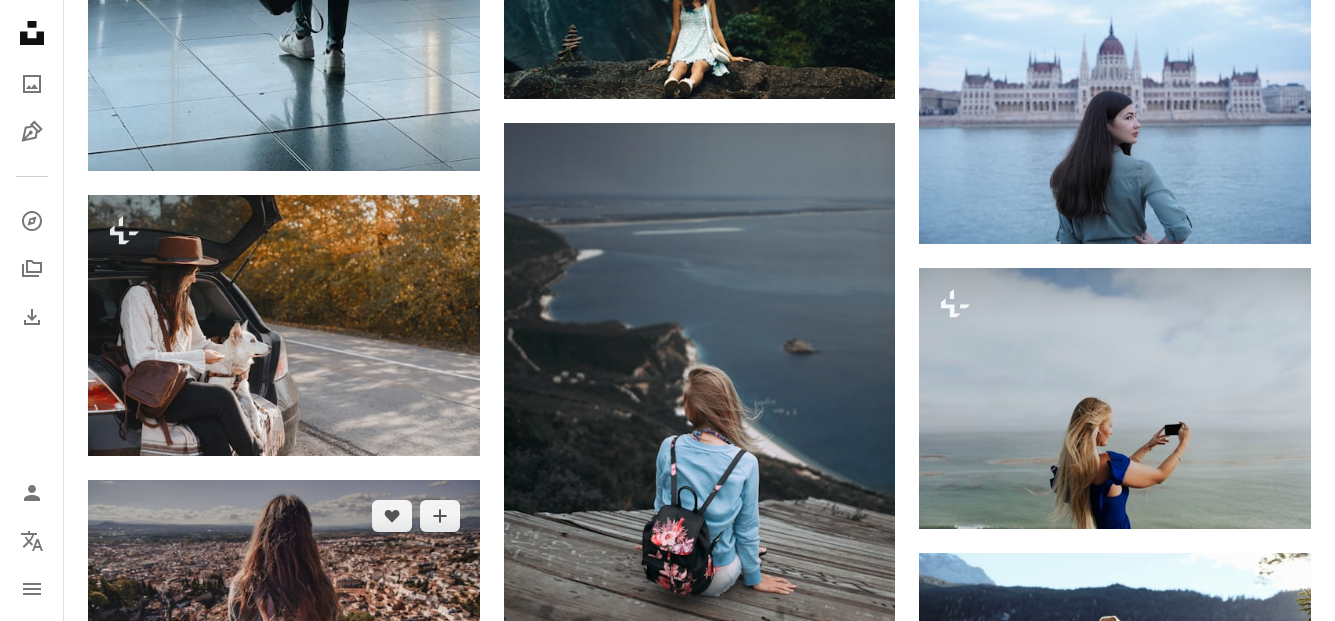 click at bounding box center (284, 620) 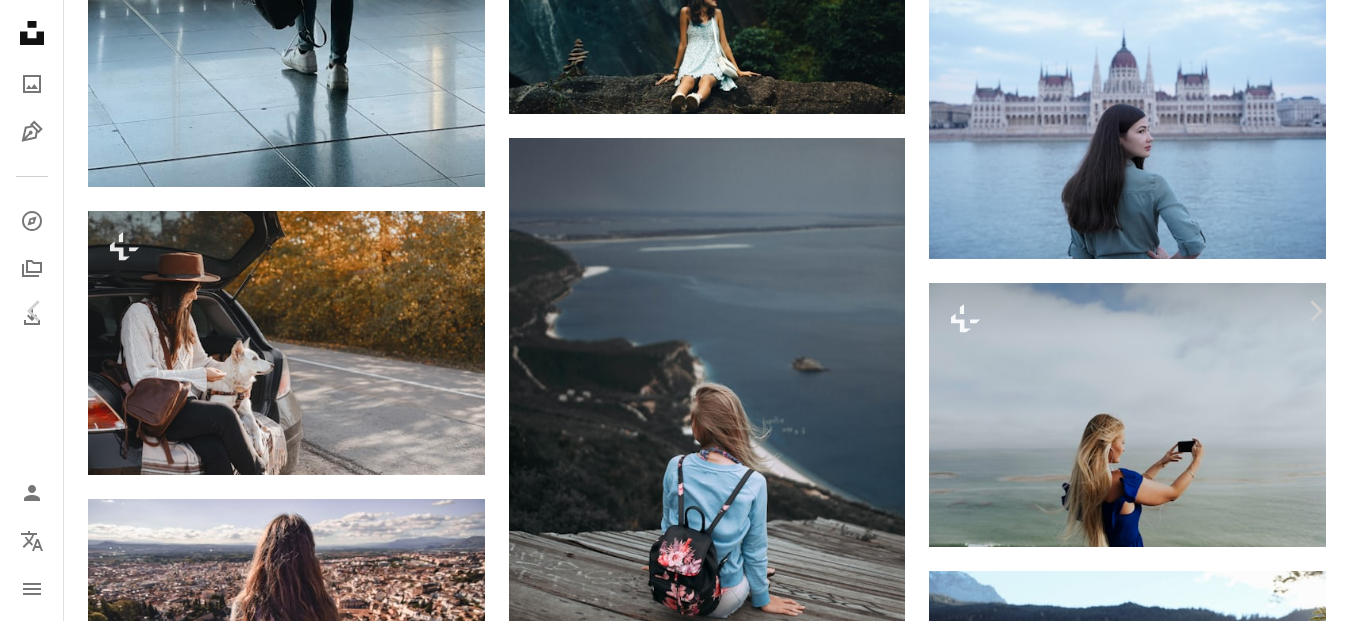 click on "Download free" at bounding box center (1151, 5871) 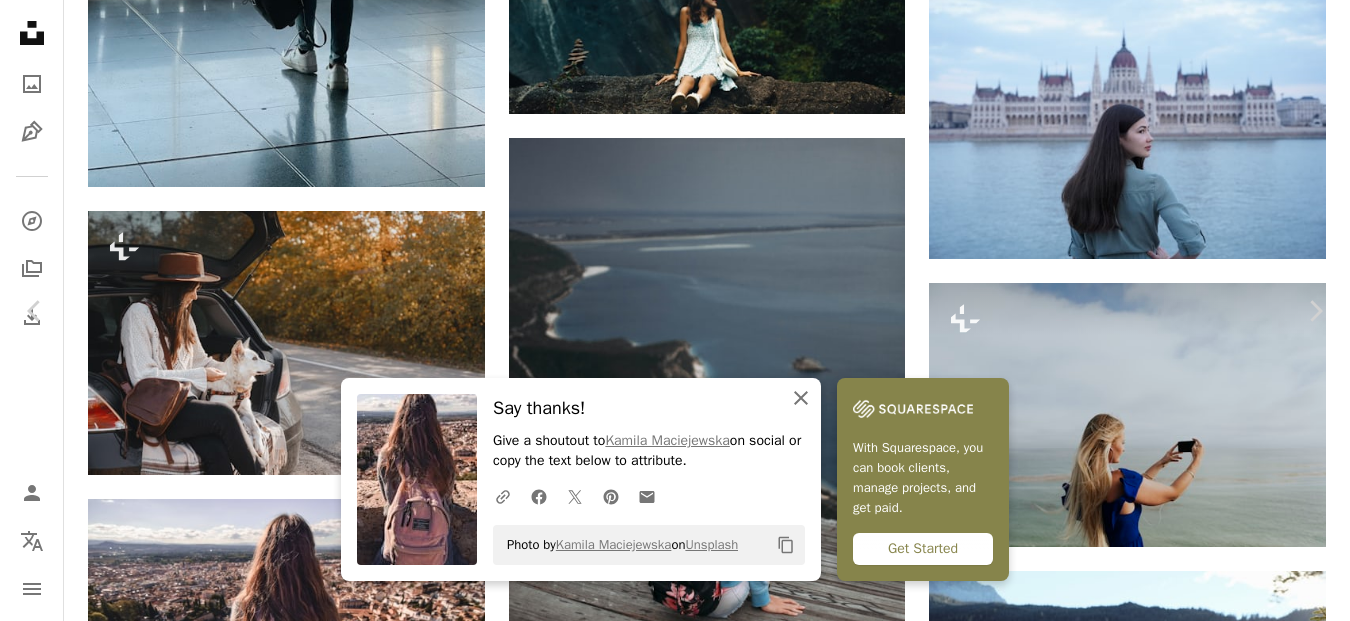 click on "An X shape" 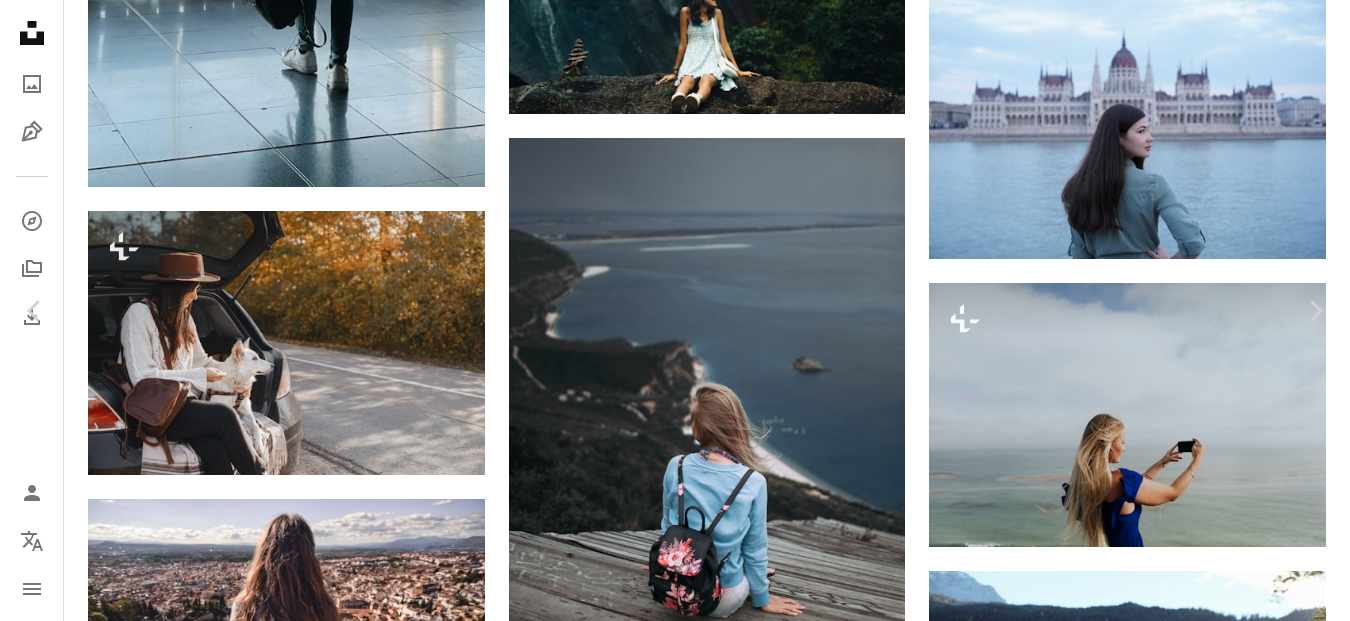 click on "An X shape" at bounding box center [20, 20] 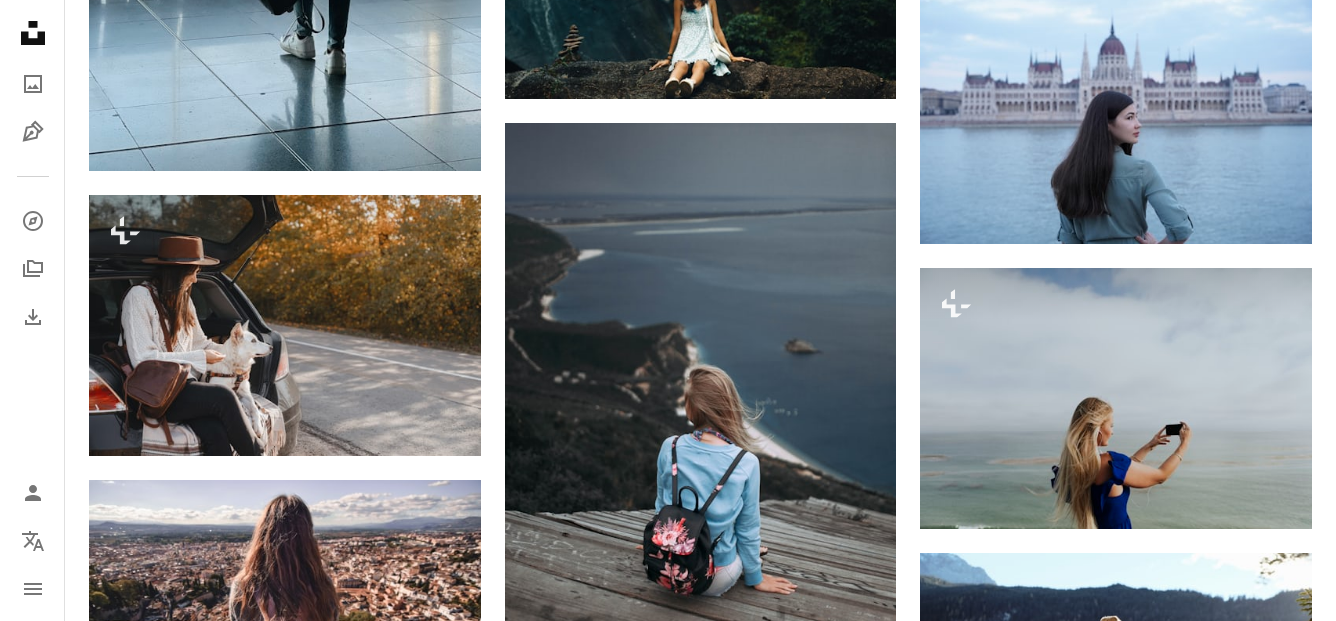 scroll, scrollTop: 1626, scrollLeft: 0, axis: vertical 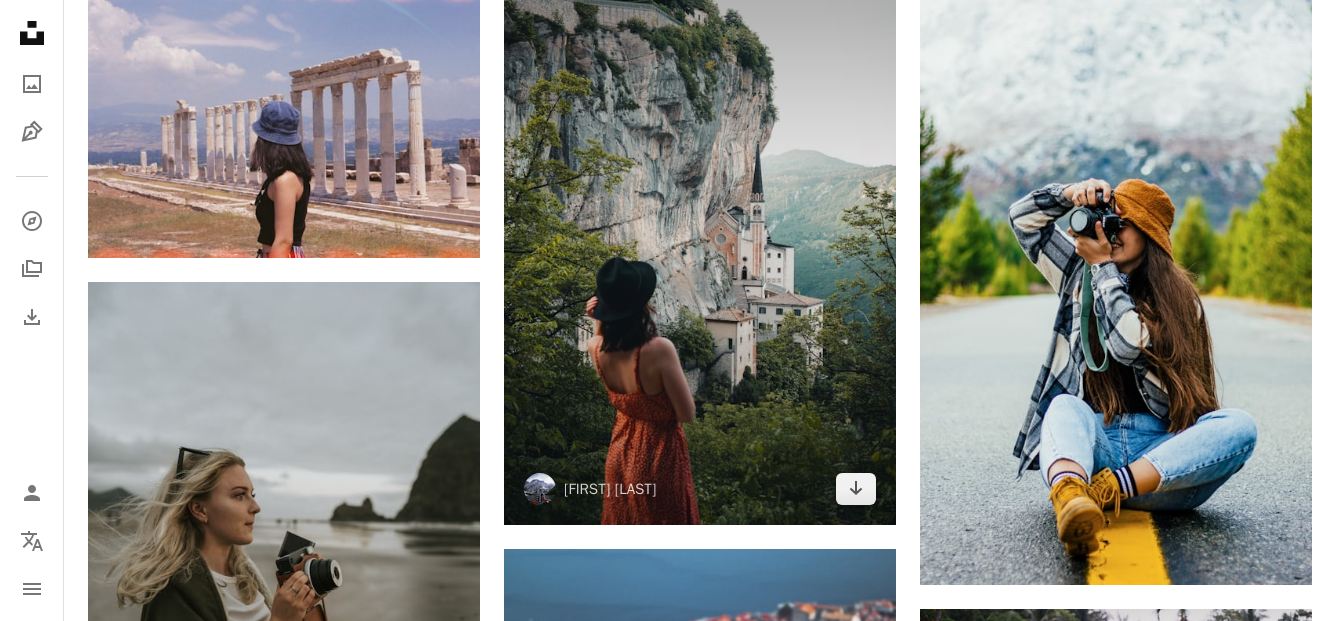 click at bounding box center (700, 231) 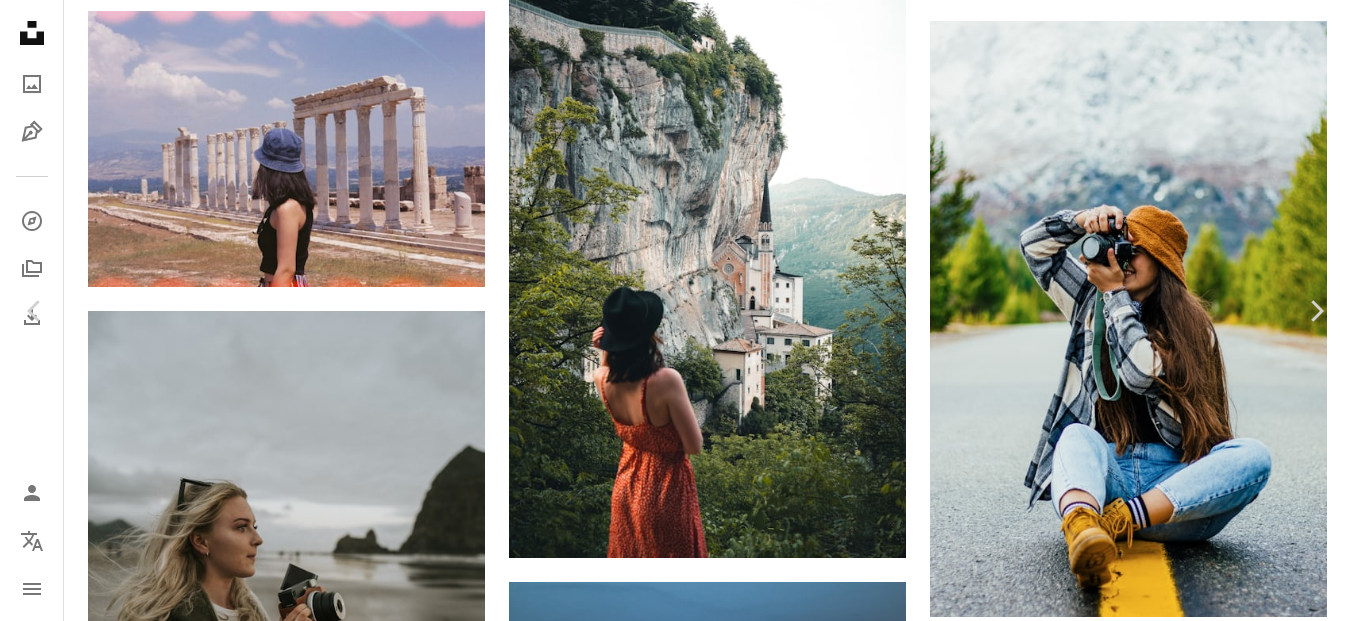 click on "Download free" at bounding box center (1152, 4791) 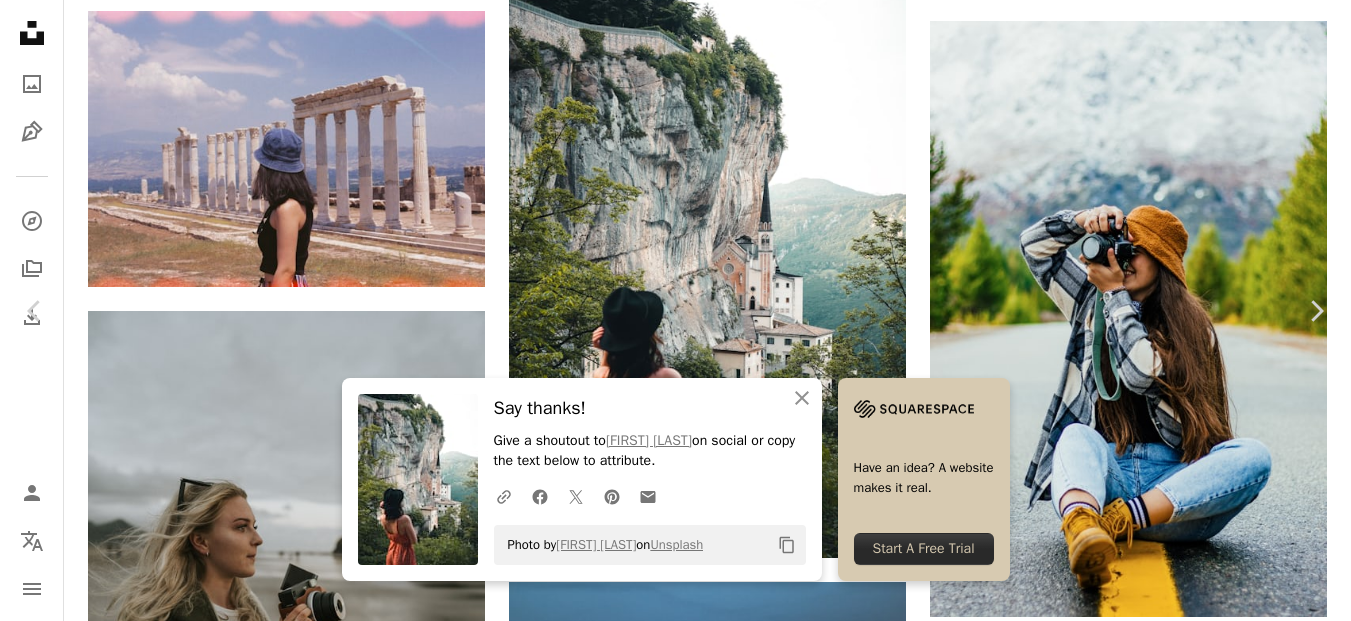 click at bounding box center [668, 5122] 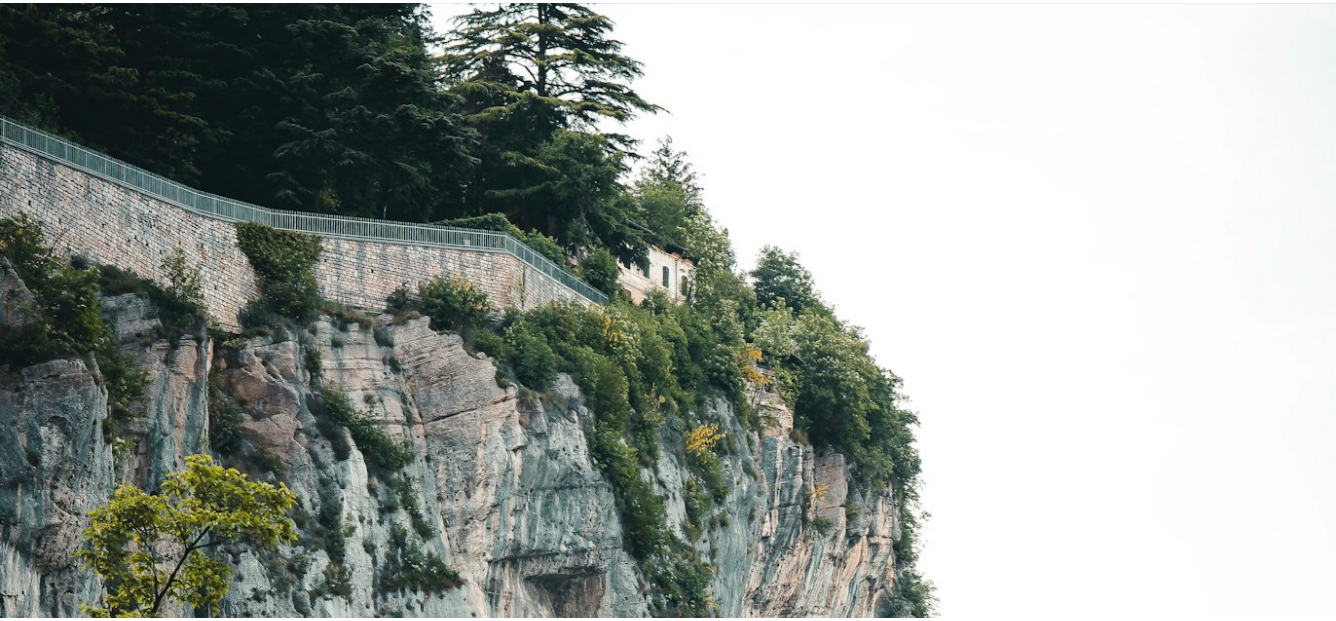 scroll, scrollTop: 681, scrollLeft: 0, axis: vertical 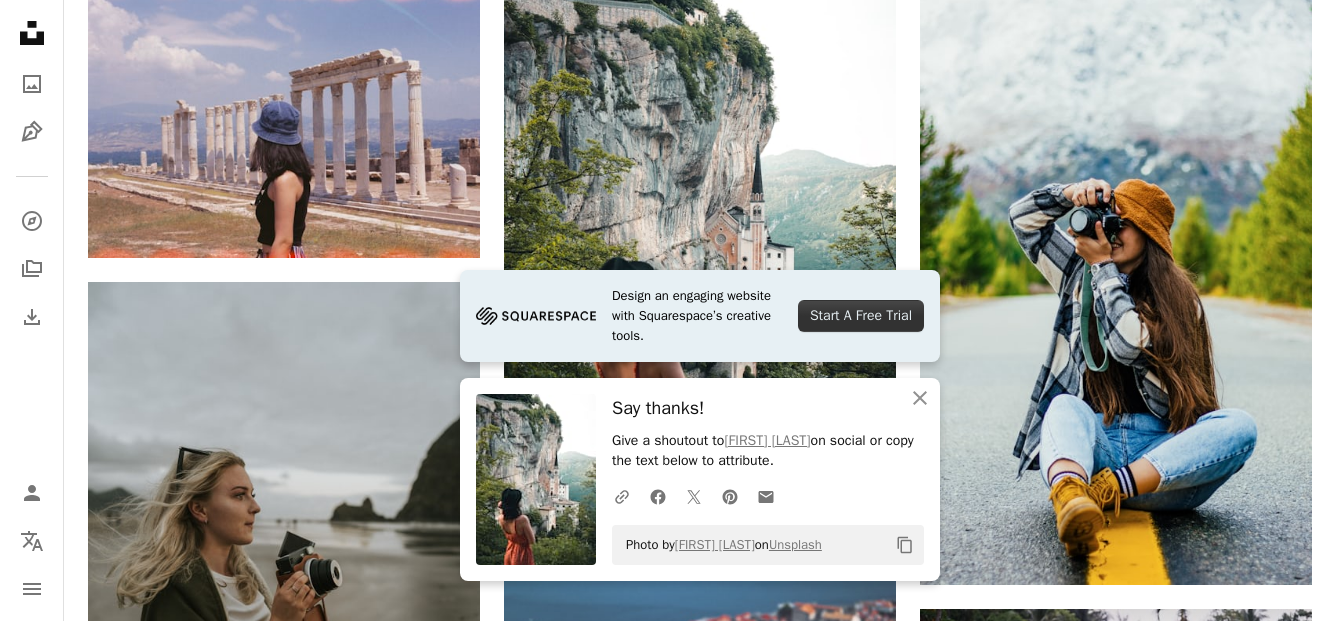 click on "Plus sign for Unsplash+ A heart A plus sign [NAME] For  Unsplash+ A lock   Download Plus sign for Unsplash+ A heart A plus sign [NAME] For  Unsplash+ A lock   Download A heart A plus sign [NAME] Available for hire A checkmark inside of a circle Arrow pointing down Plus sign for Unsplash+ A heart A plus sign [NAME] Available for hire A checkmark inside of a circle Arrow pointing down A heart A plus sign [NAME] Available for hire A checkmark inside of a circle Arrow pointing down A heart A plus sign [NAME] Available for hire A checkmark inside of a circle Arrow pointing down A heart A plus sign [NAME] Available for hire A checkmark inside of a circle Arrow pointing down Plus sign for Unsplash+ A heart A plus sign [NAME] For  Unsplash+ A lock   Download The best in on-brand content creation Learn More A heart A plus sign" at bounding box center [700, 780] 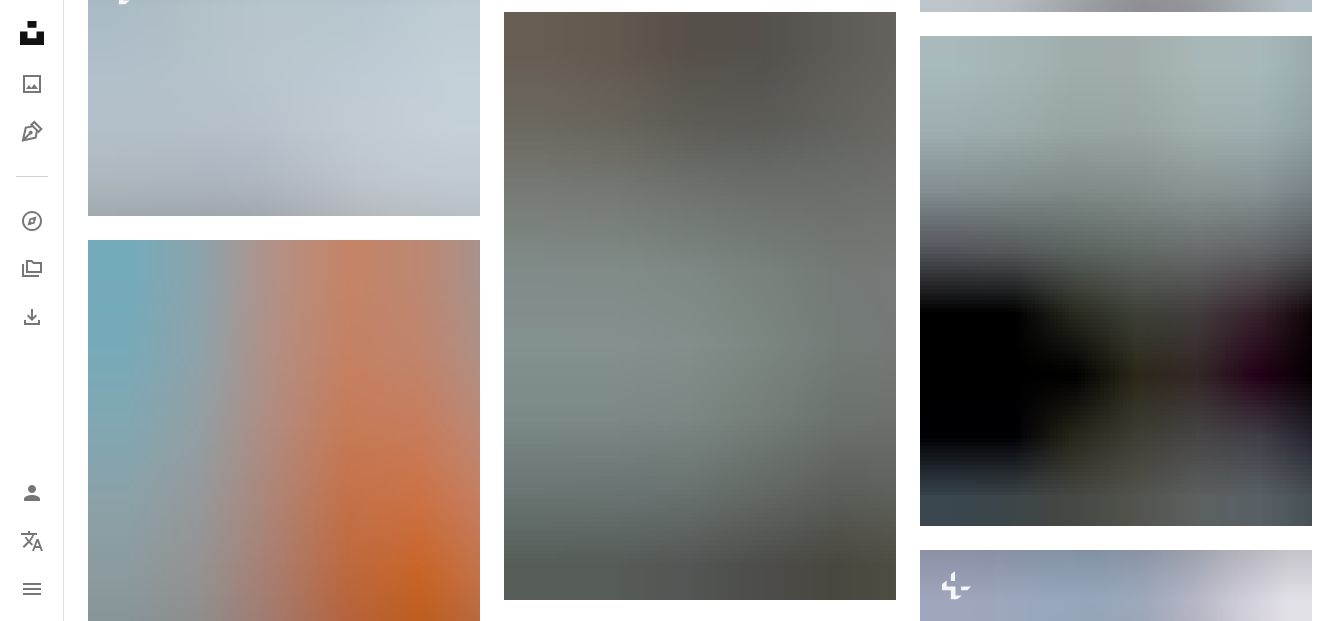 scroll, scrollTop: 5029, scrollLeft: 0, axis: vertical 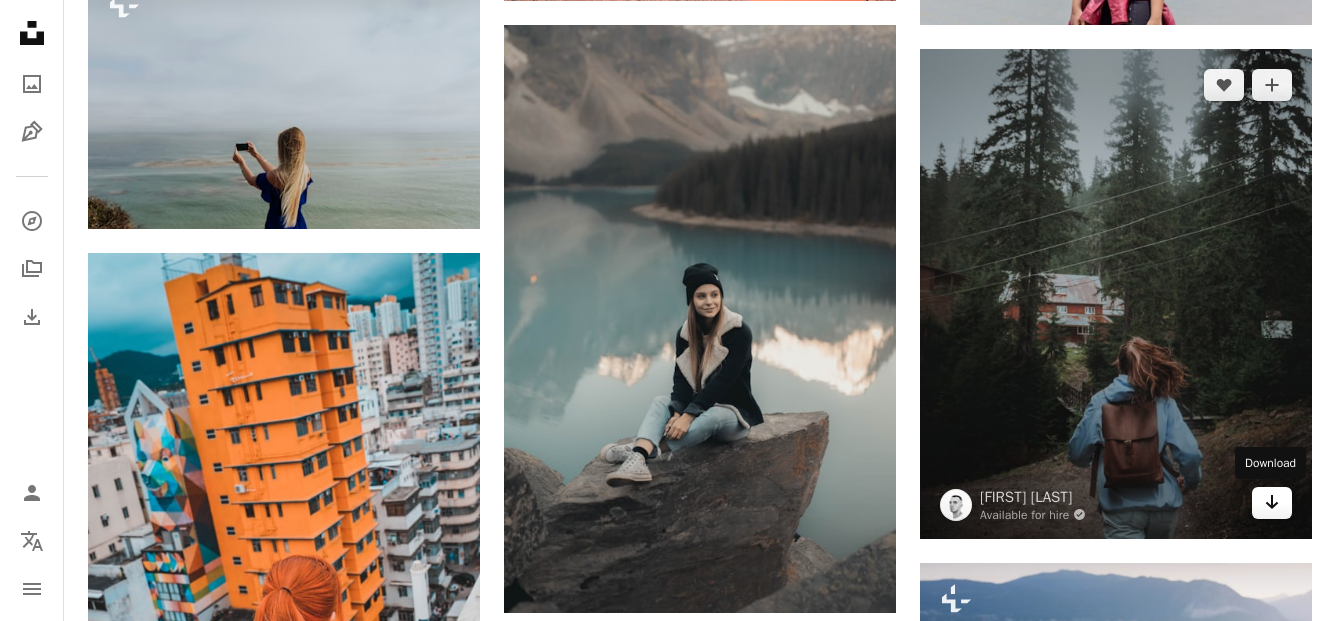 click on "Arrow pointing down" 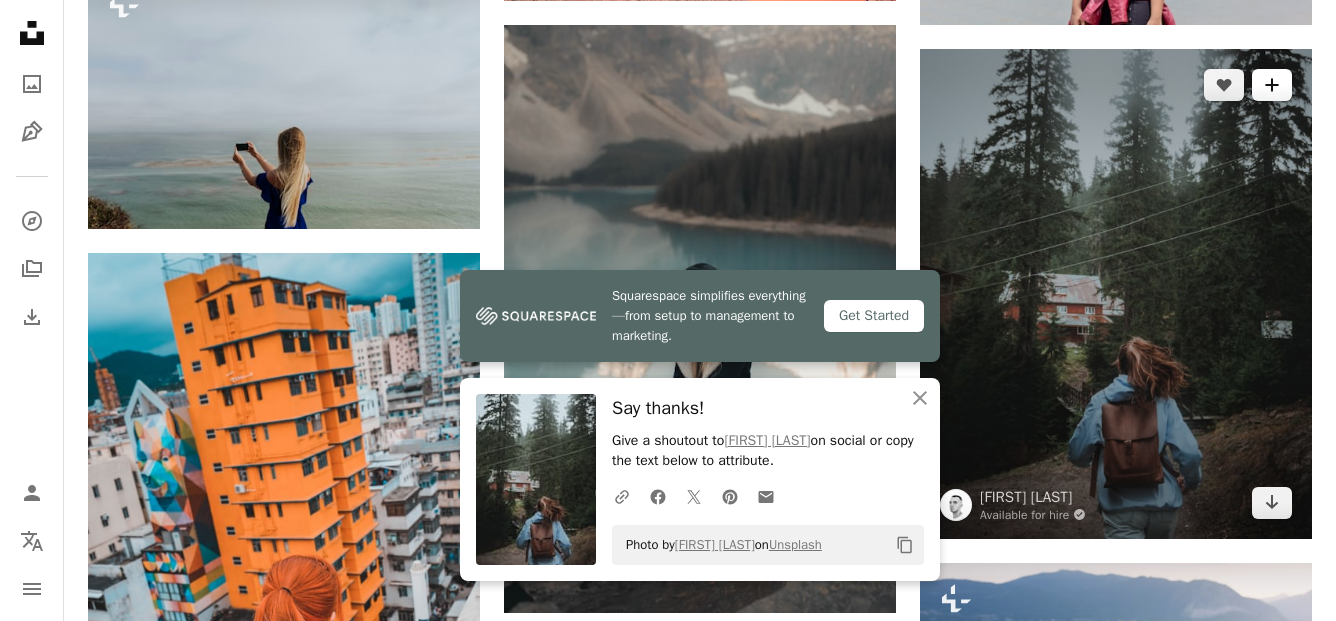 click on "A plus sign" at bounding box center (1272, 85) 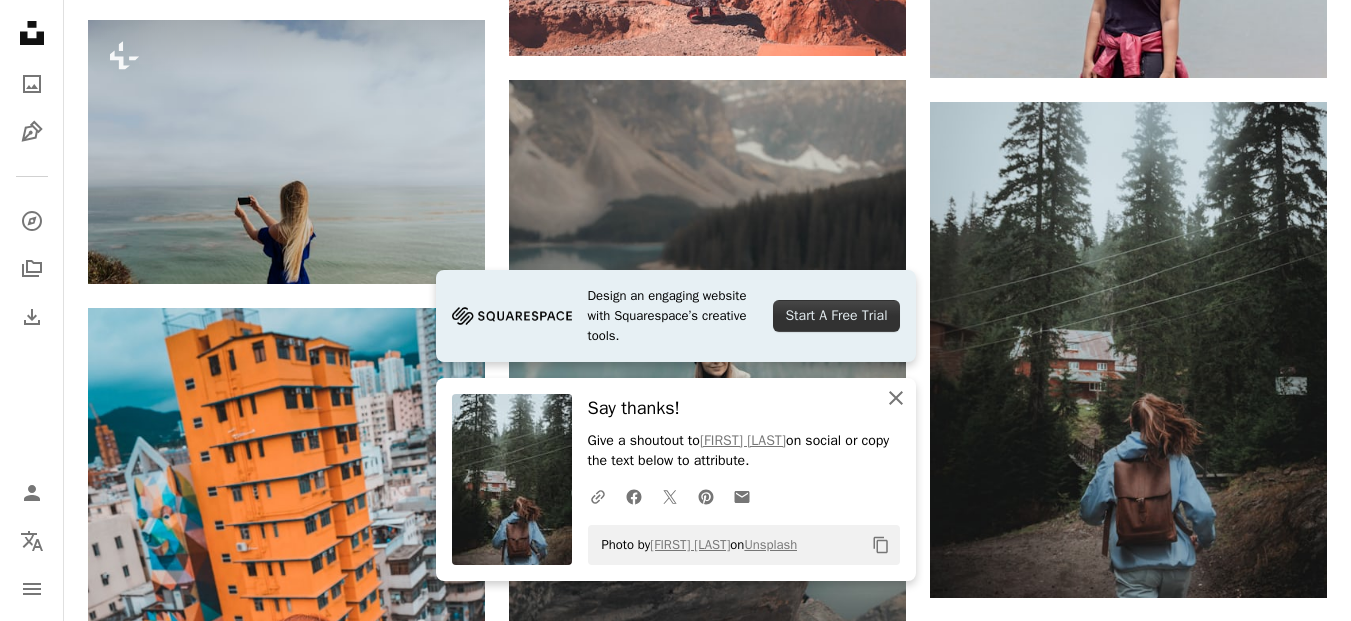 click on "An X shape" 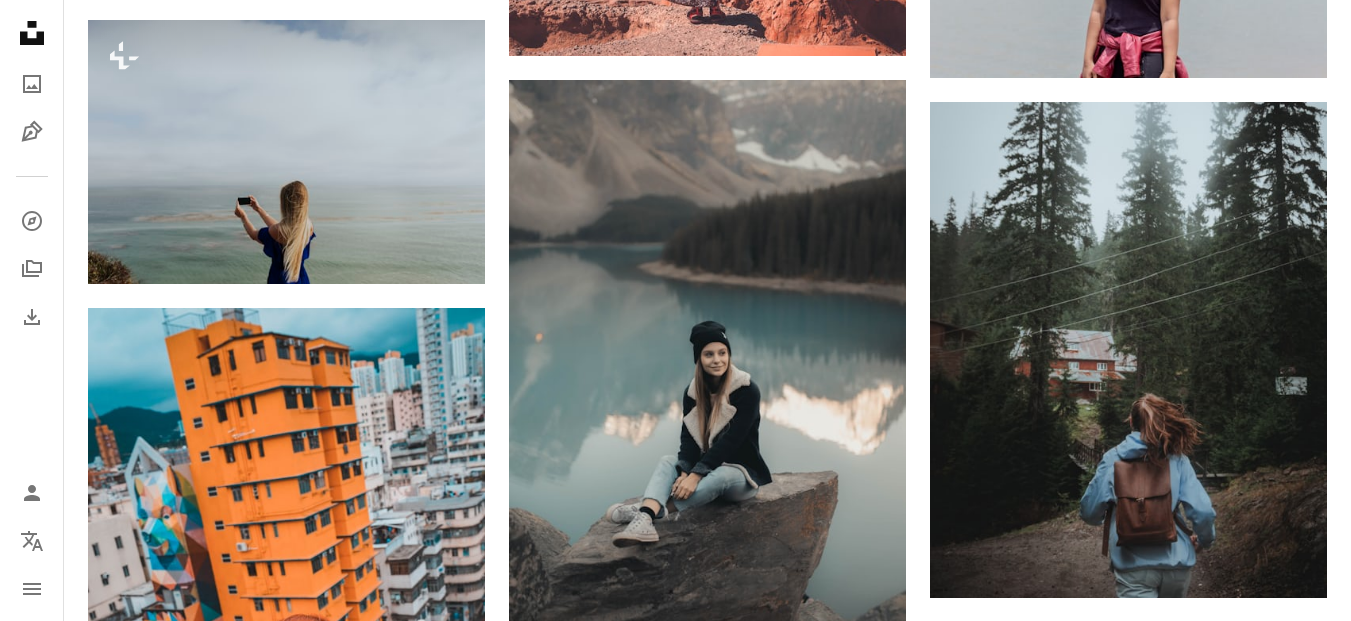 click on "An X shape" at bounding box center (20, 20) 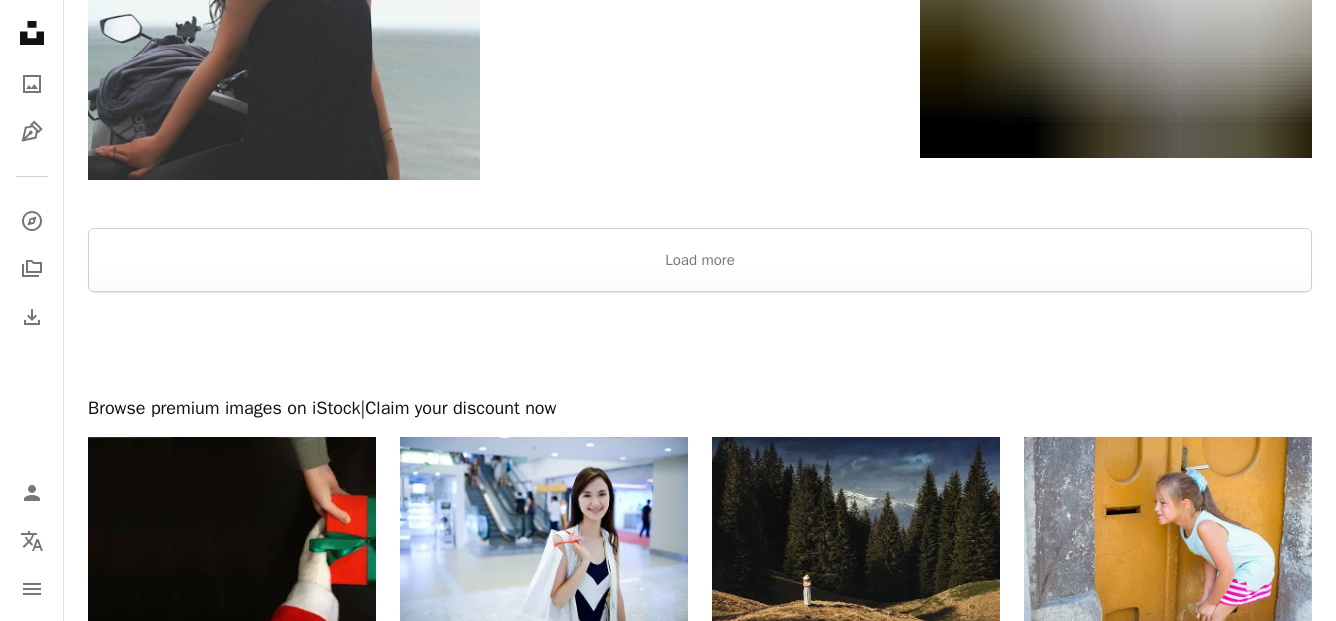 scroll, scrollTop: 6755, scrollLeft: 0, axis: vertical 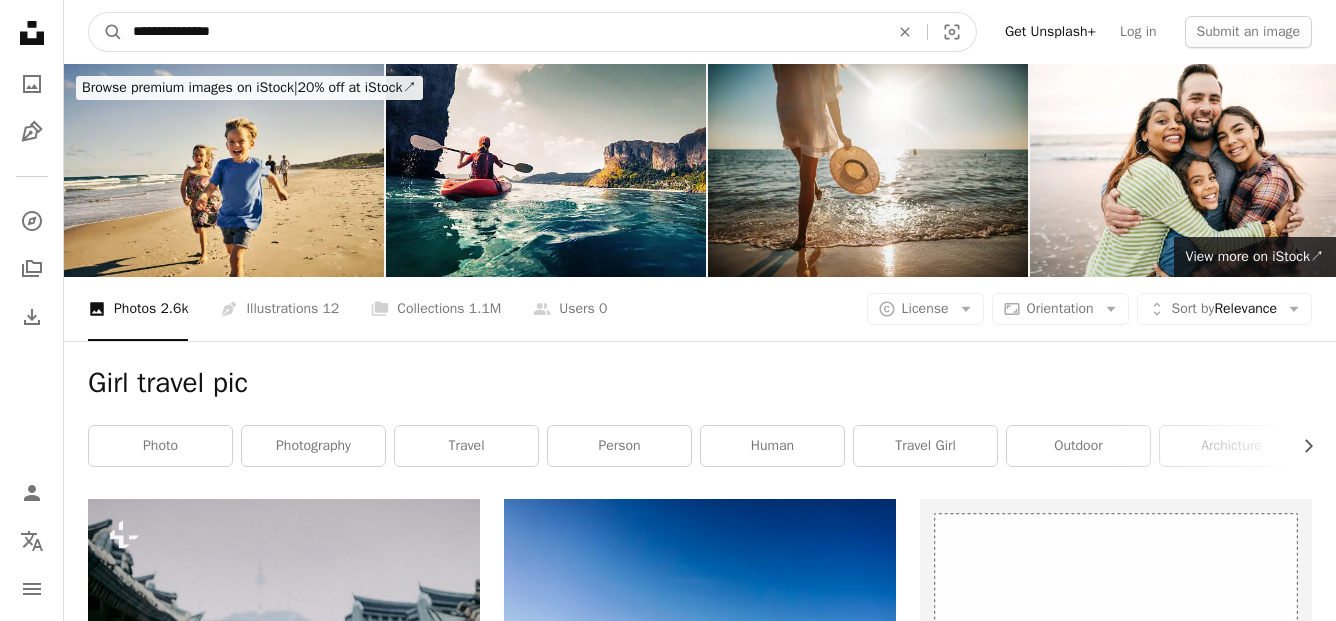 click on "**********" at bounding box center (503, 32) 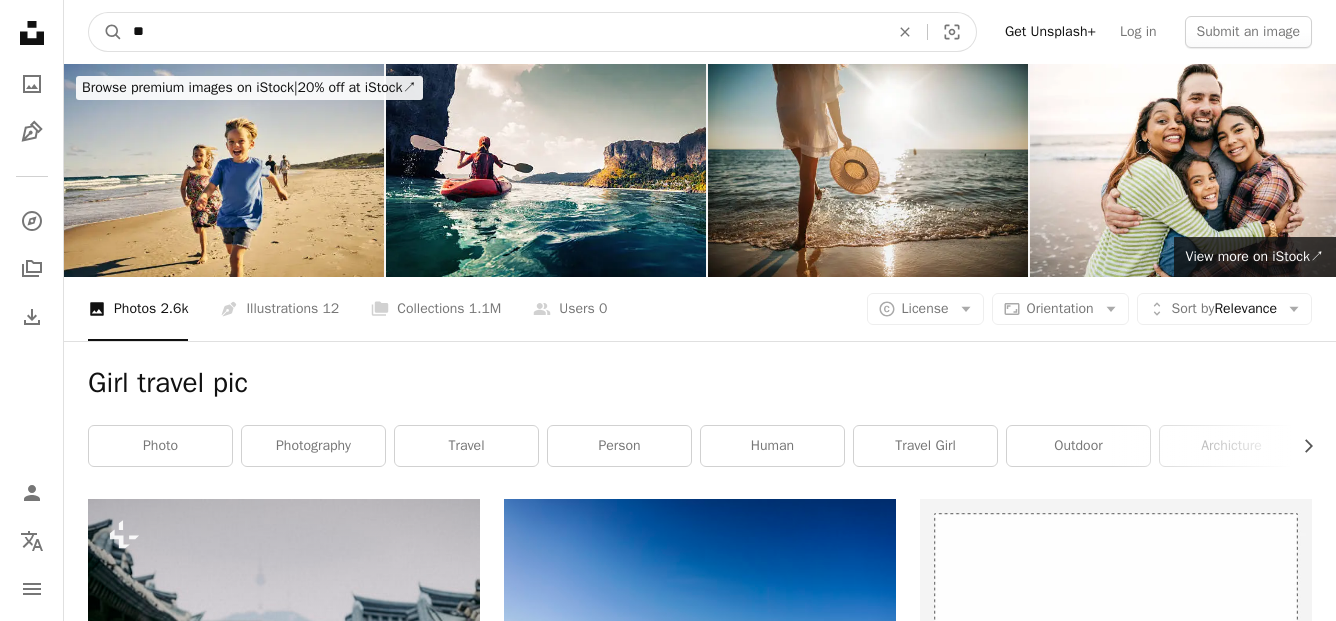 type on "*" 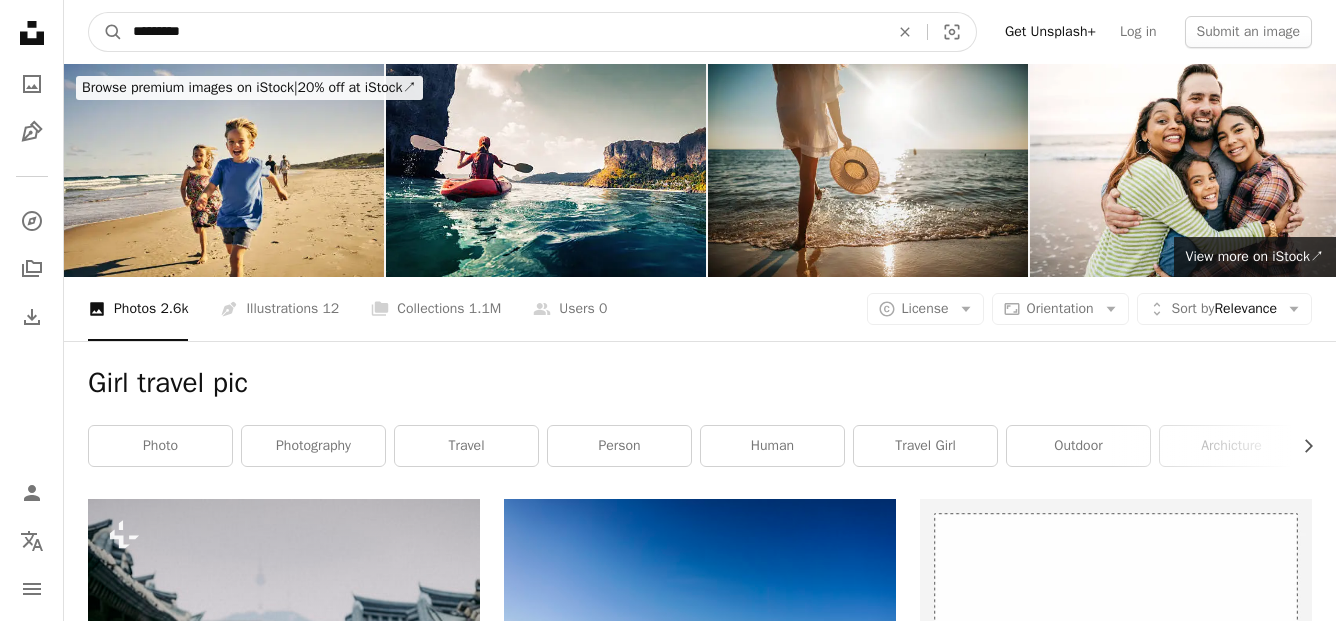 type on "*********" 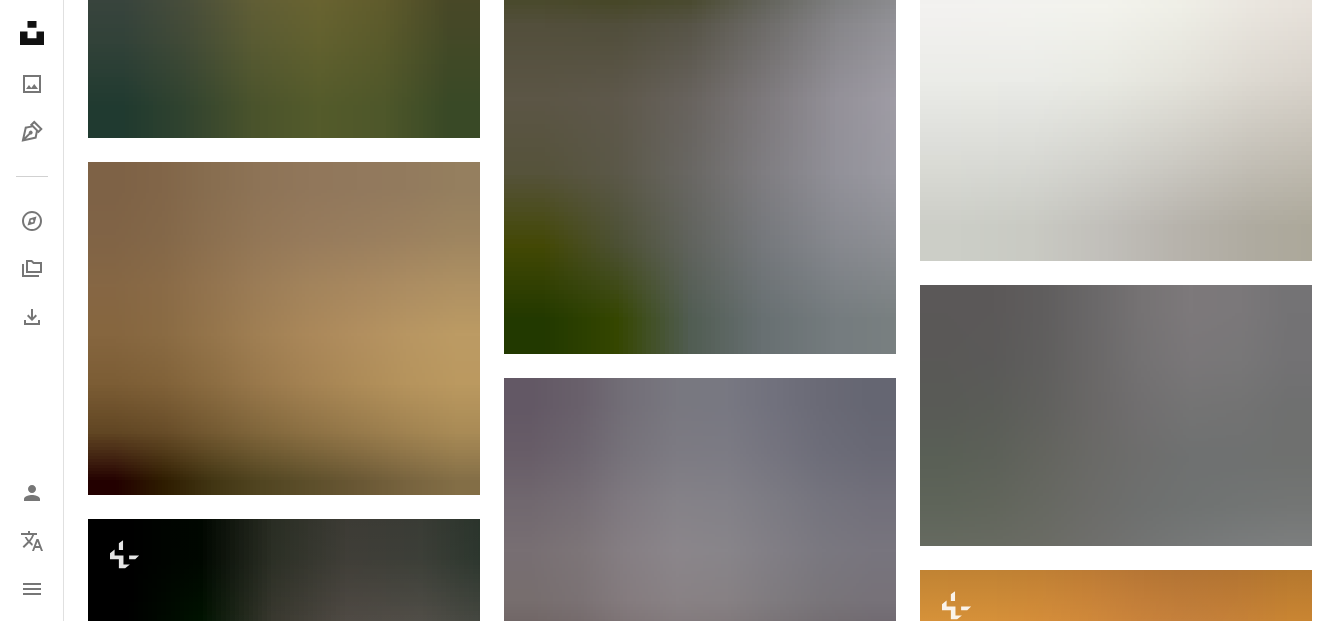 scroll, scrollTop: 2251, scrollLeft: 0, axis: vertical 